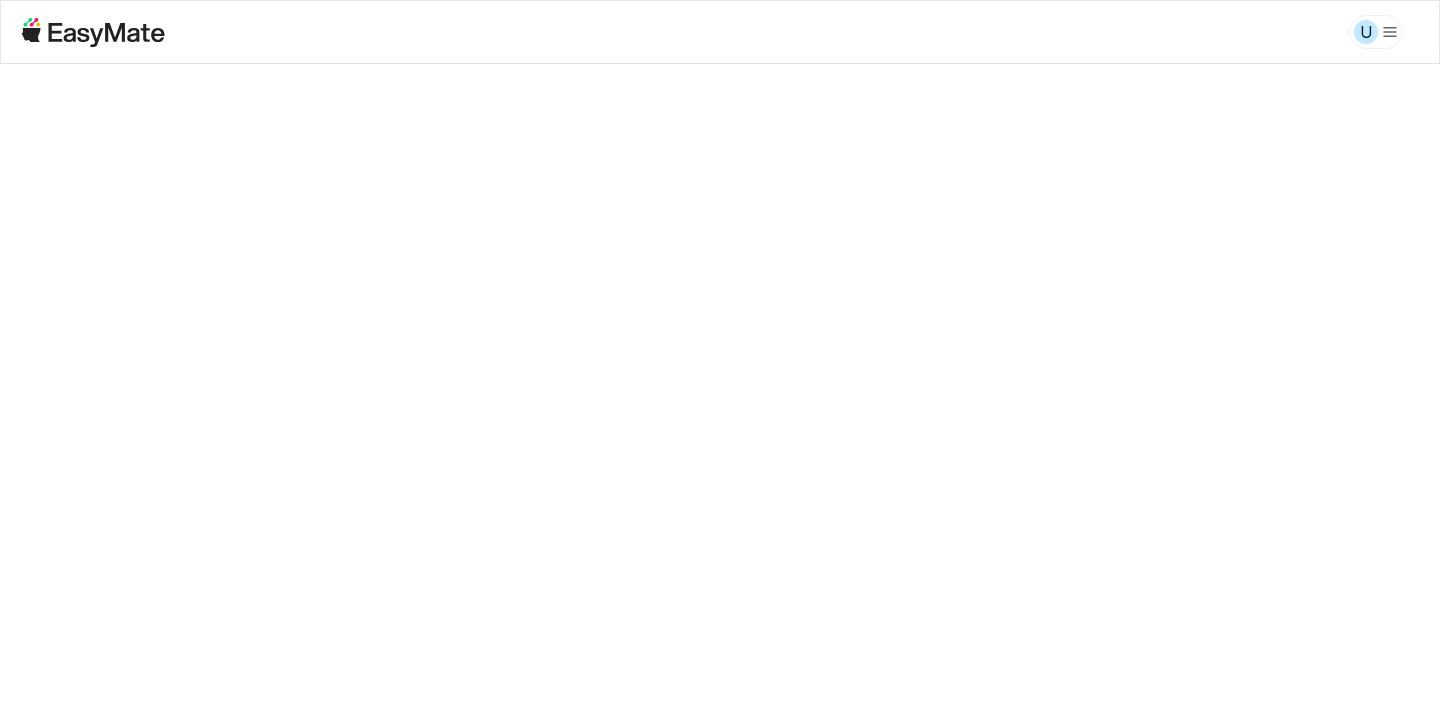 scroll, scrollTop: 0, scrollLeft: 0, axis: both 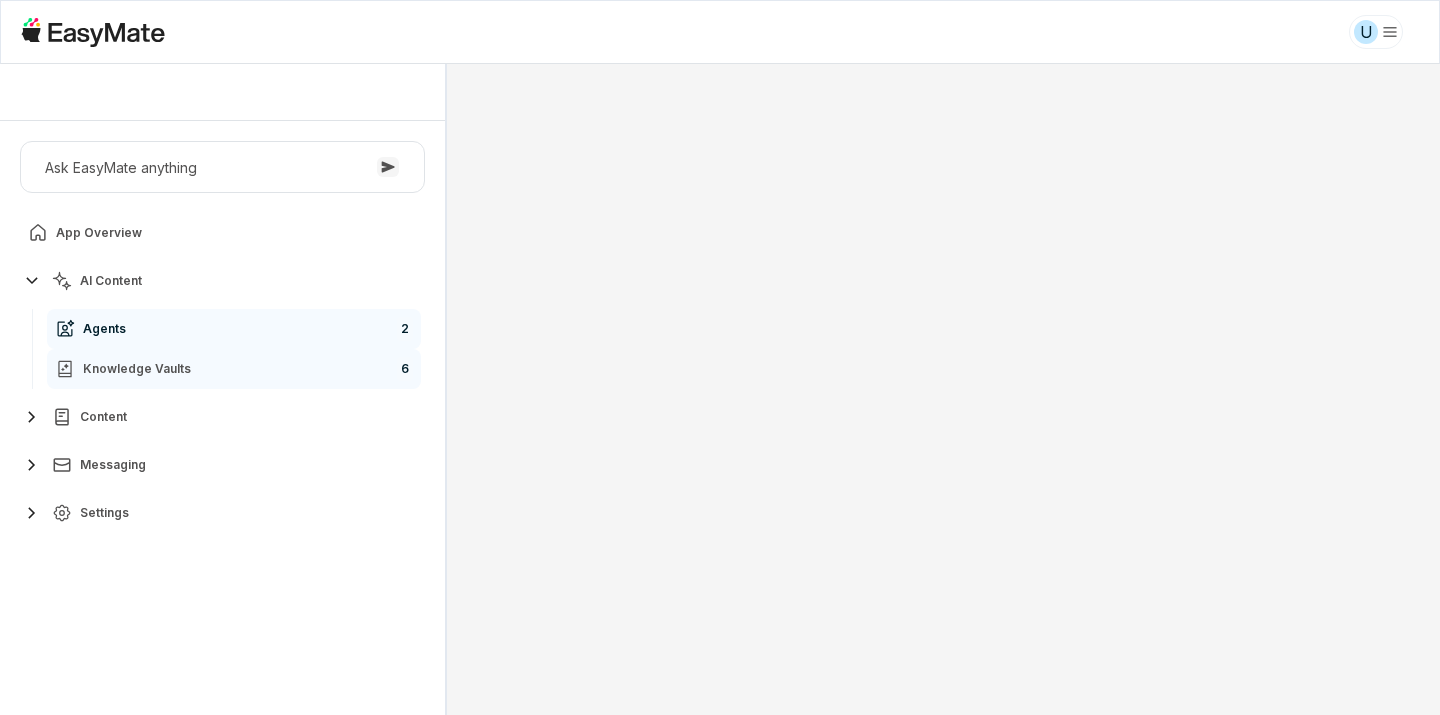click on "Knowledge Vaults 6" at bounding box center [234, 369] 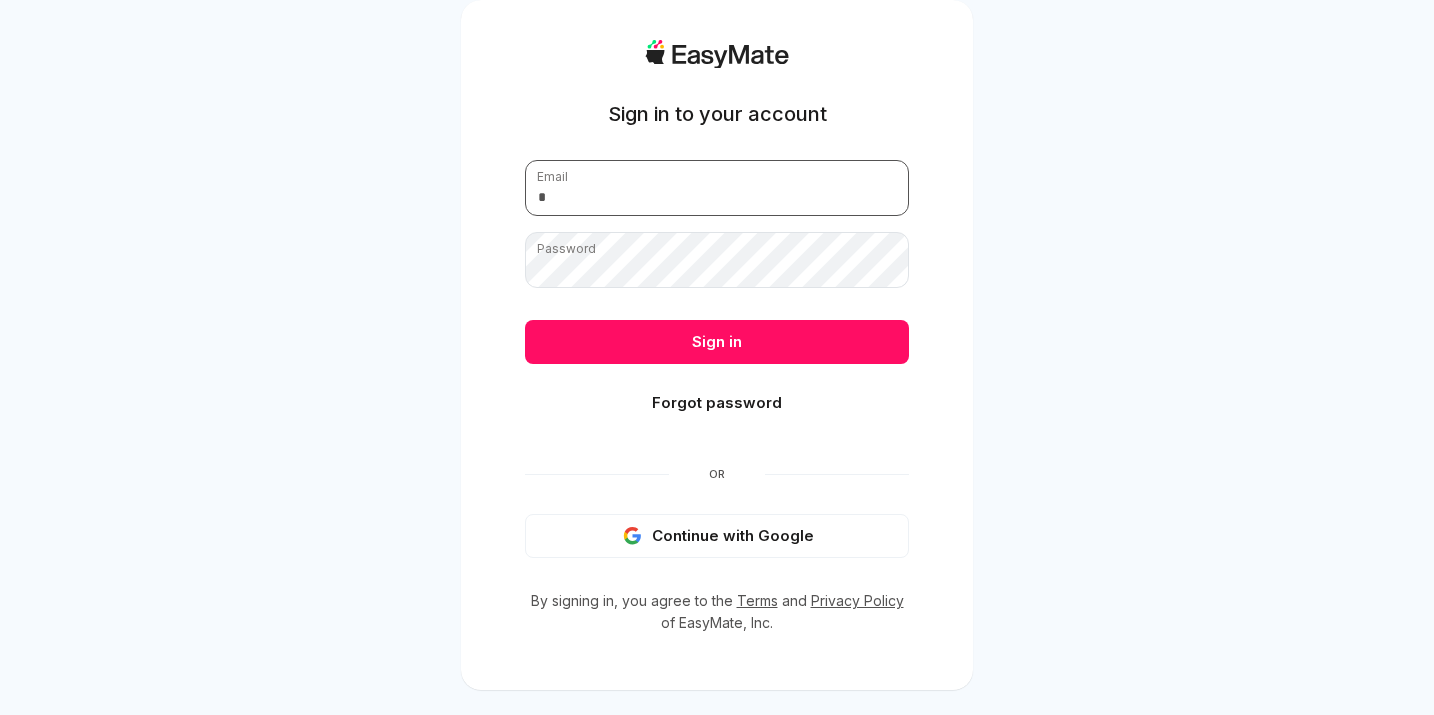 type on "**********" 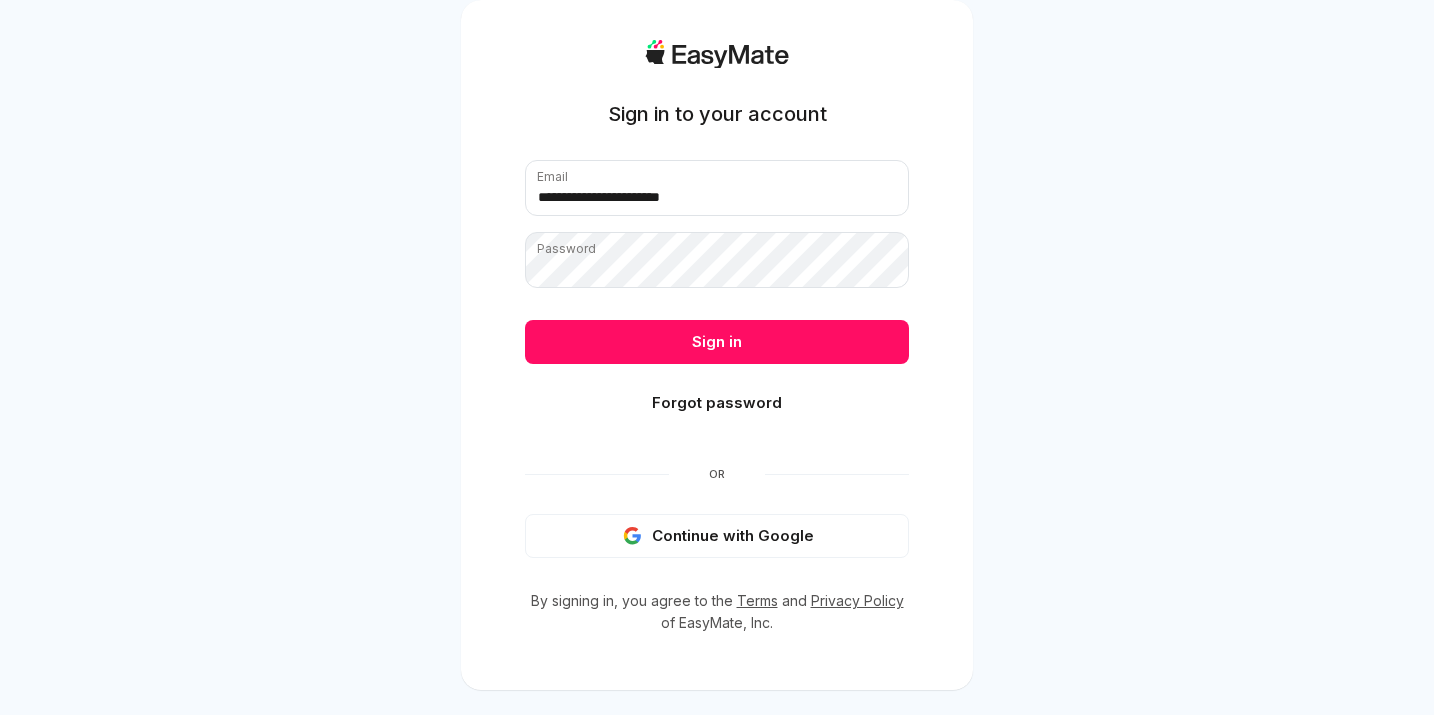 click on "**********" at bounding box center (717, 369) 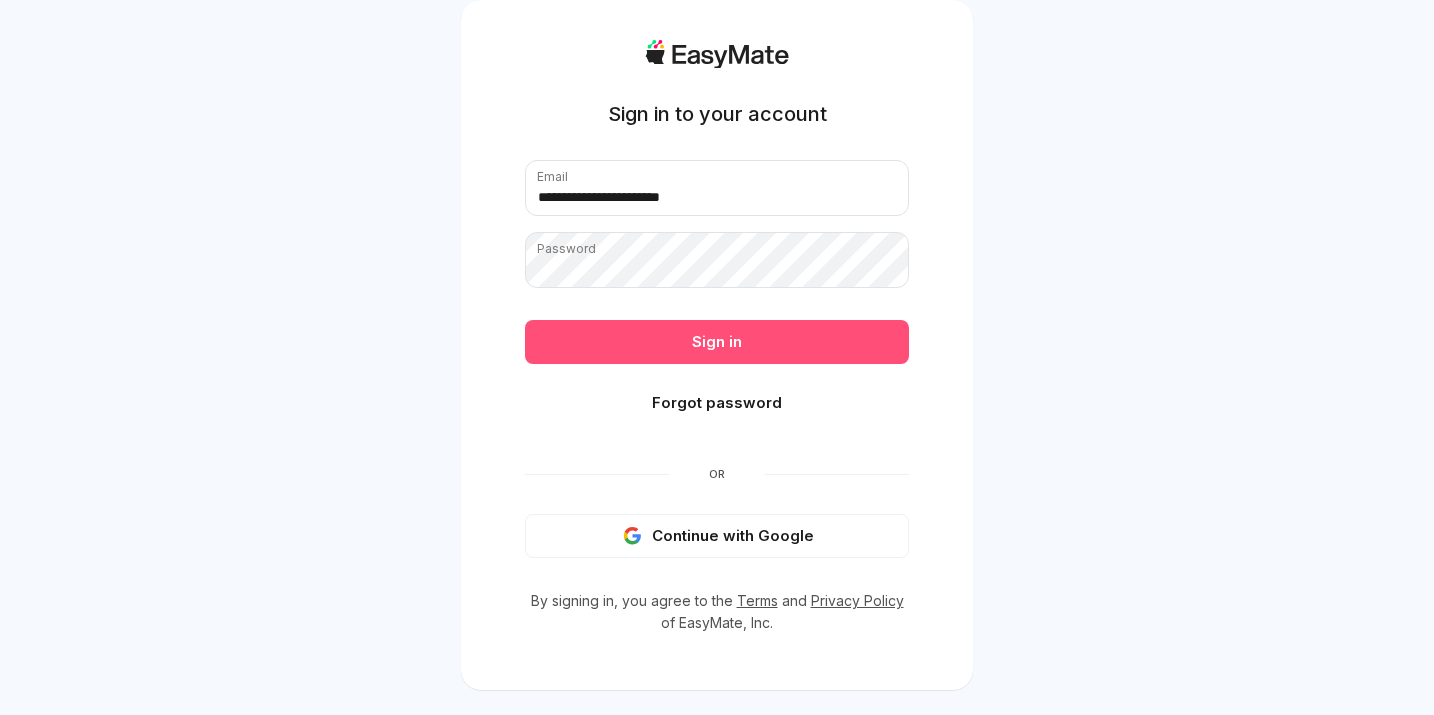 click on "Sign in" at bounding box center (717, 342) 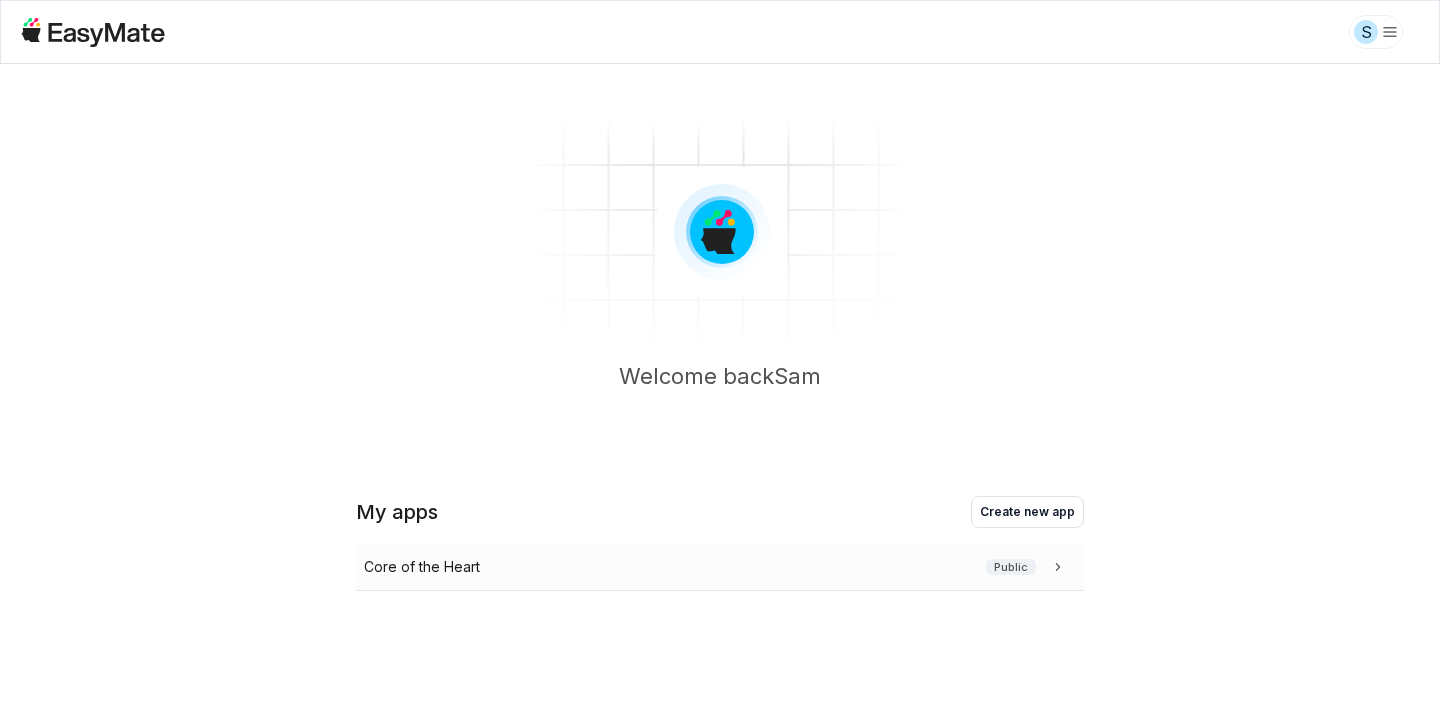 click on "Core of the Heart Public" at bounding box center [716, 567] 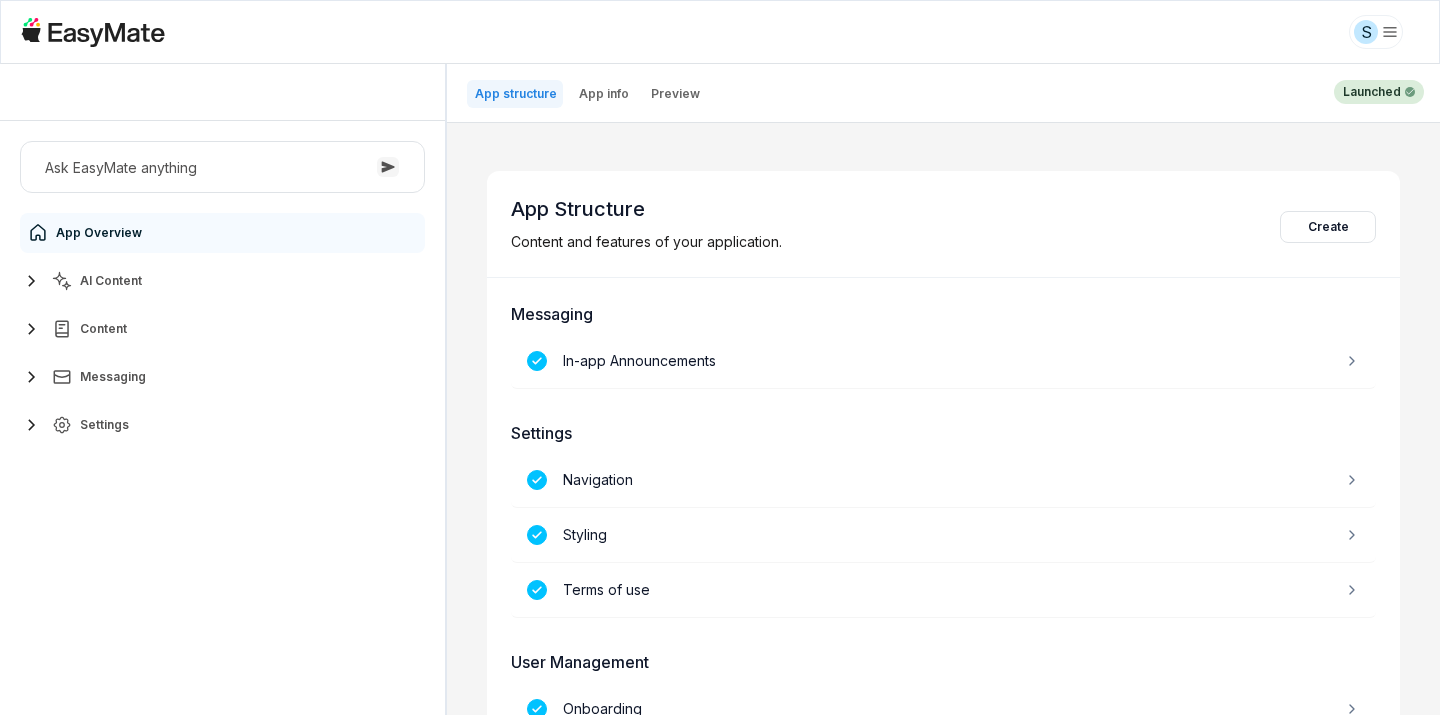 scroll, scrollTop: 0, scrollLeft: 0, axis: both 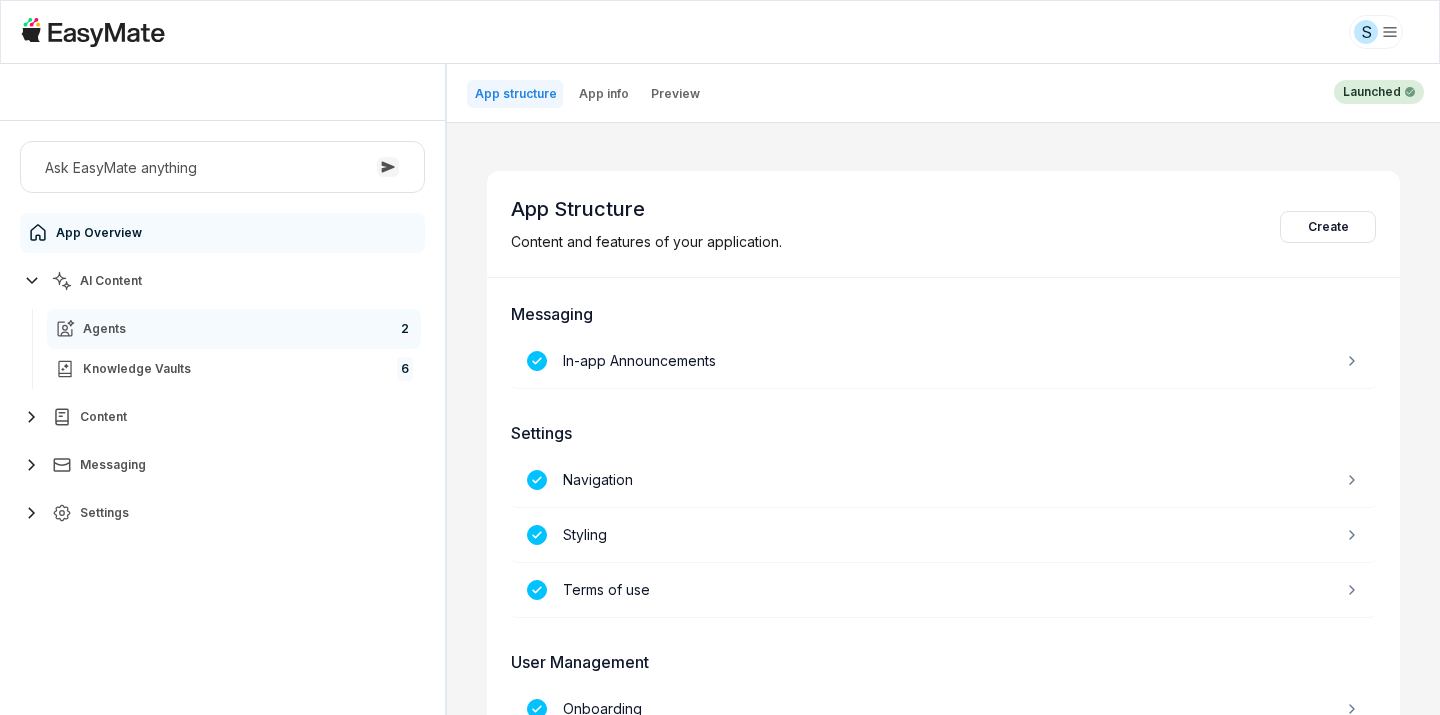 click on "Agents 2" at bounding box center [234, 329] 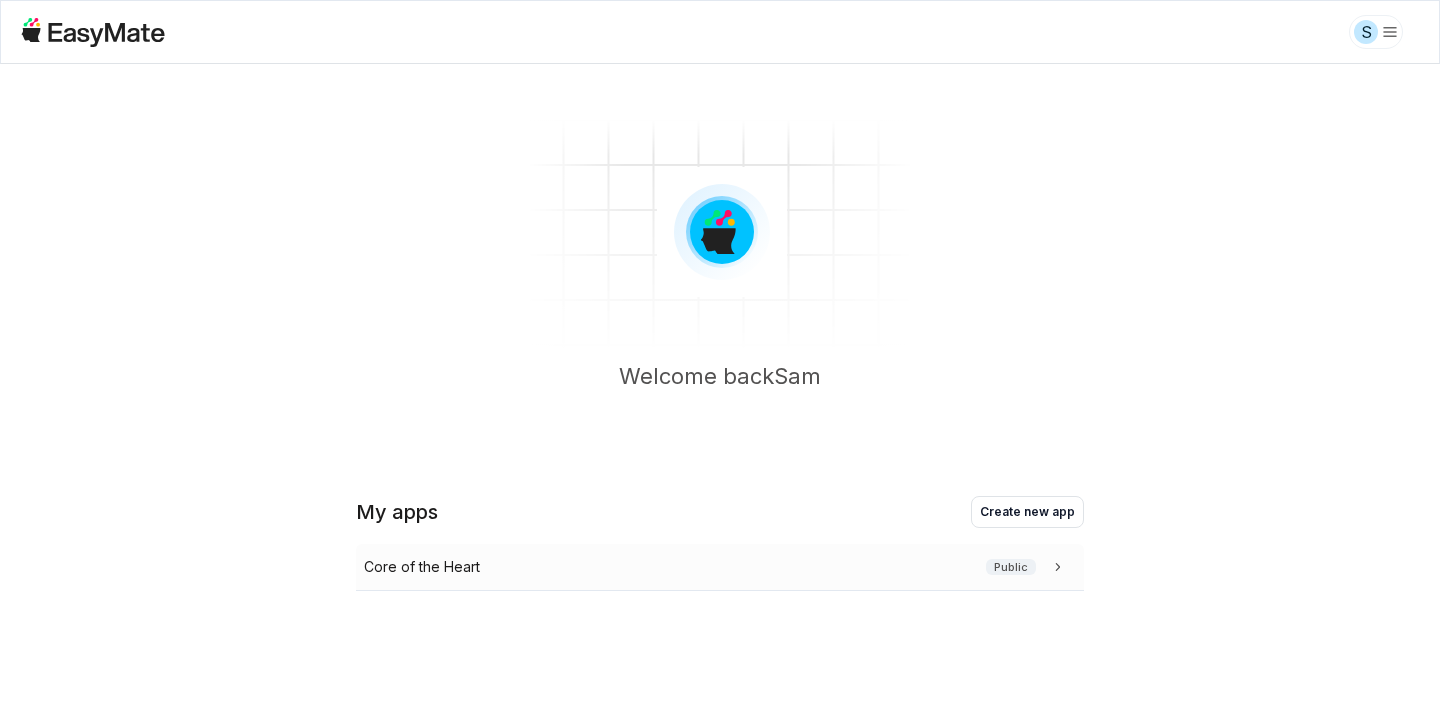 click on "Core of the Heart" at bounding box center [422, 567] 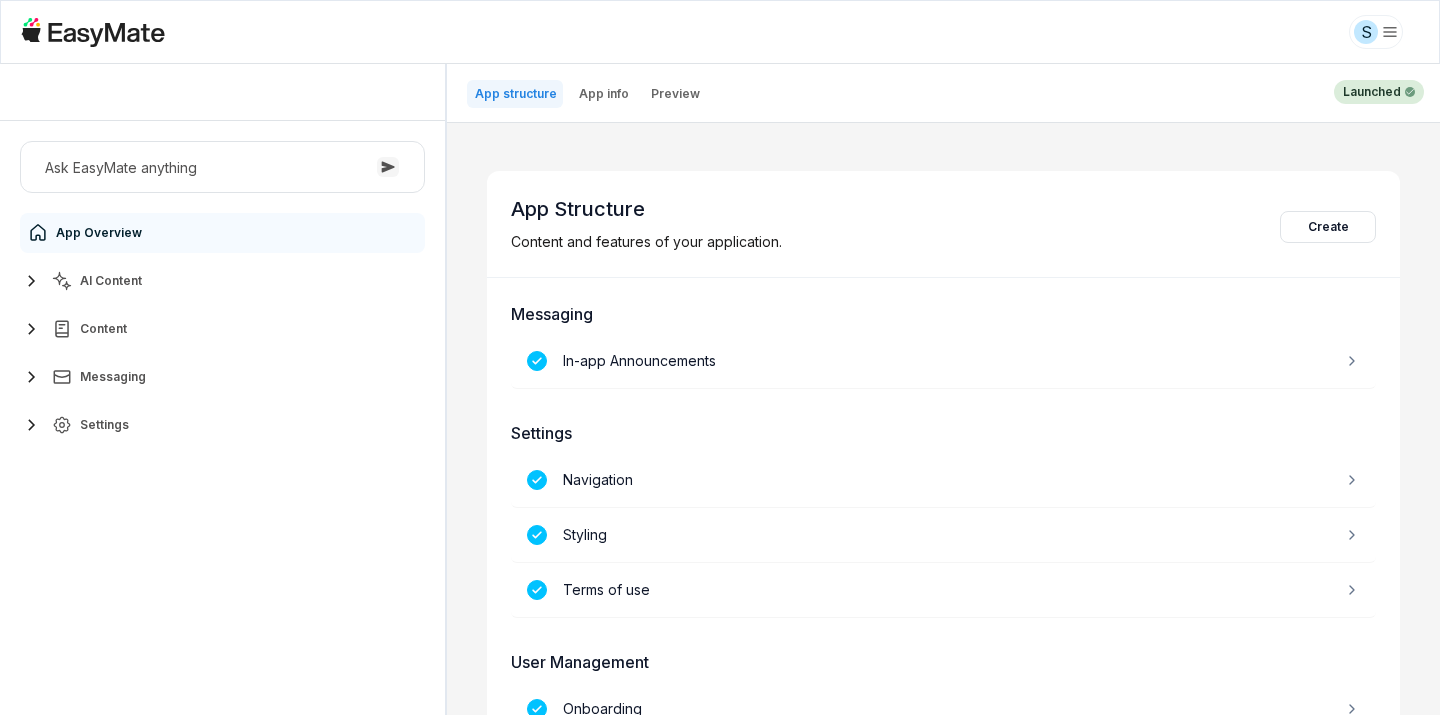 scroll, scrollTop: 0, scrollLeft: 0, axis: both 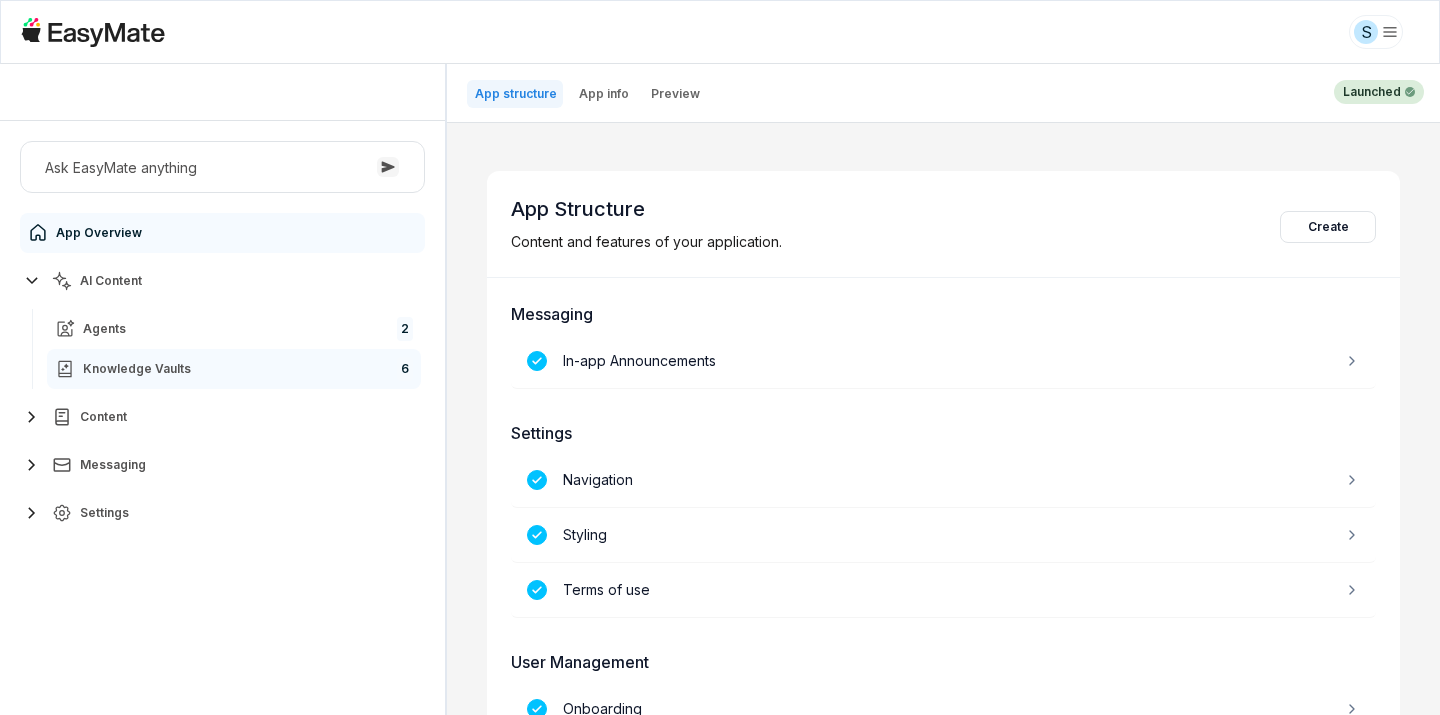 click on "Knowledge Vaults" at bounding box center [137, 369] 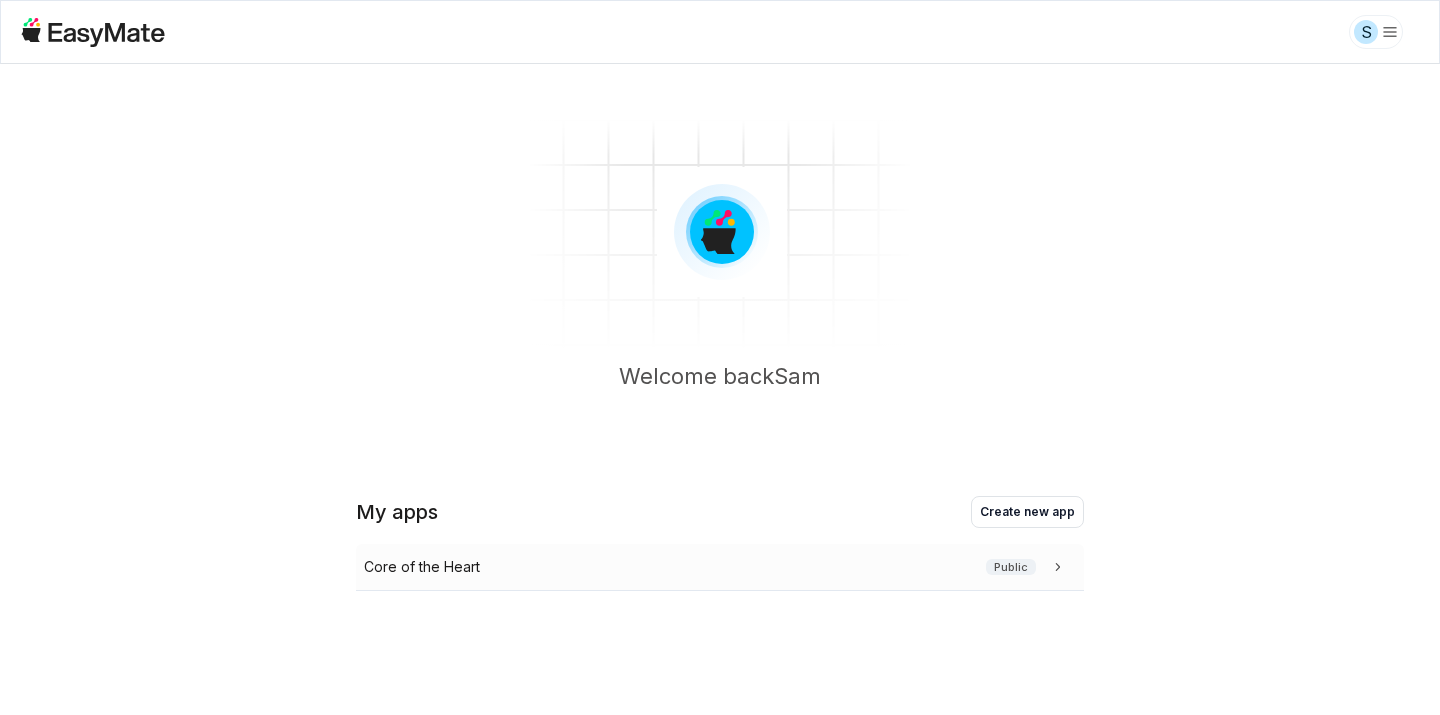click on "Core of the Heart Public" at bounding box center [720, 567] 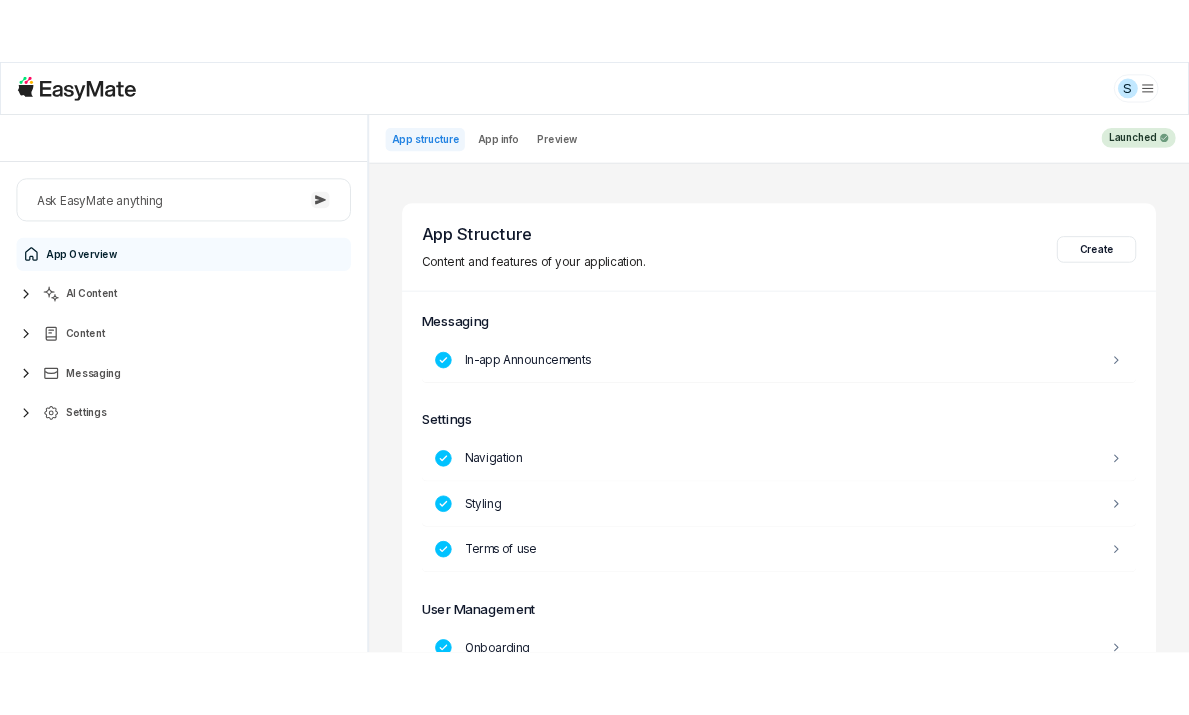 scroll, scrollTop: 0, scrollLeft: 0, axis: both 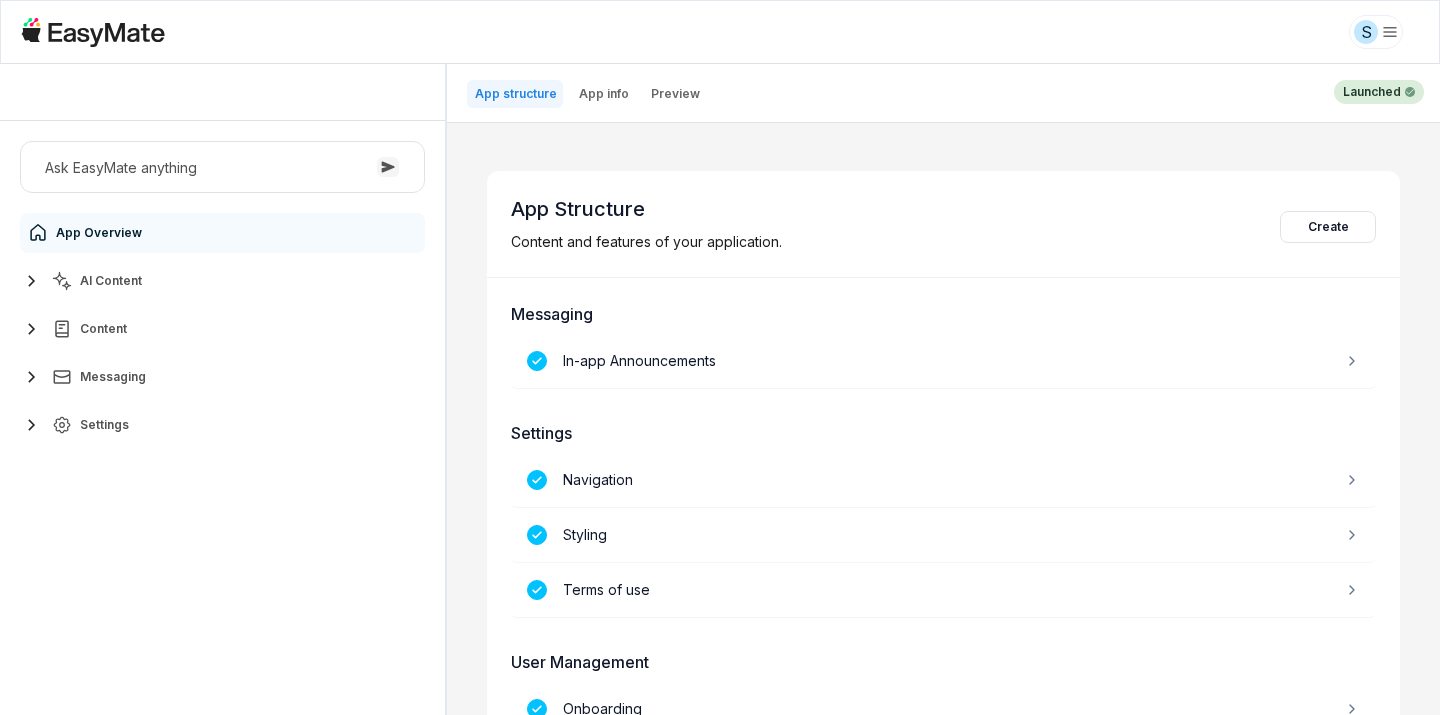 click on "AI Content" at bounding box center (222, 281) 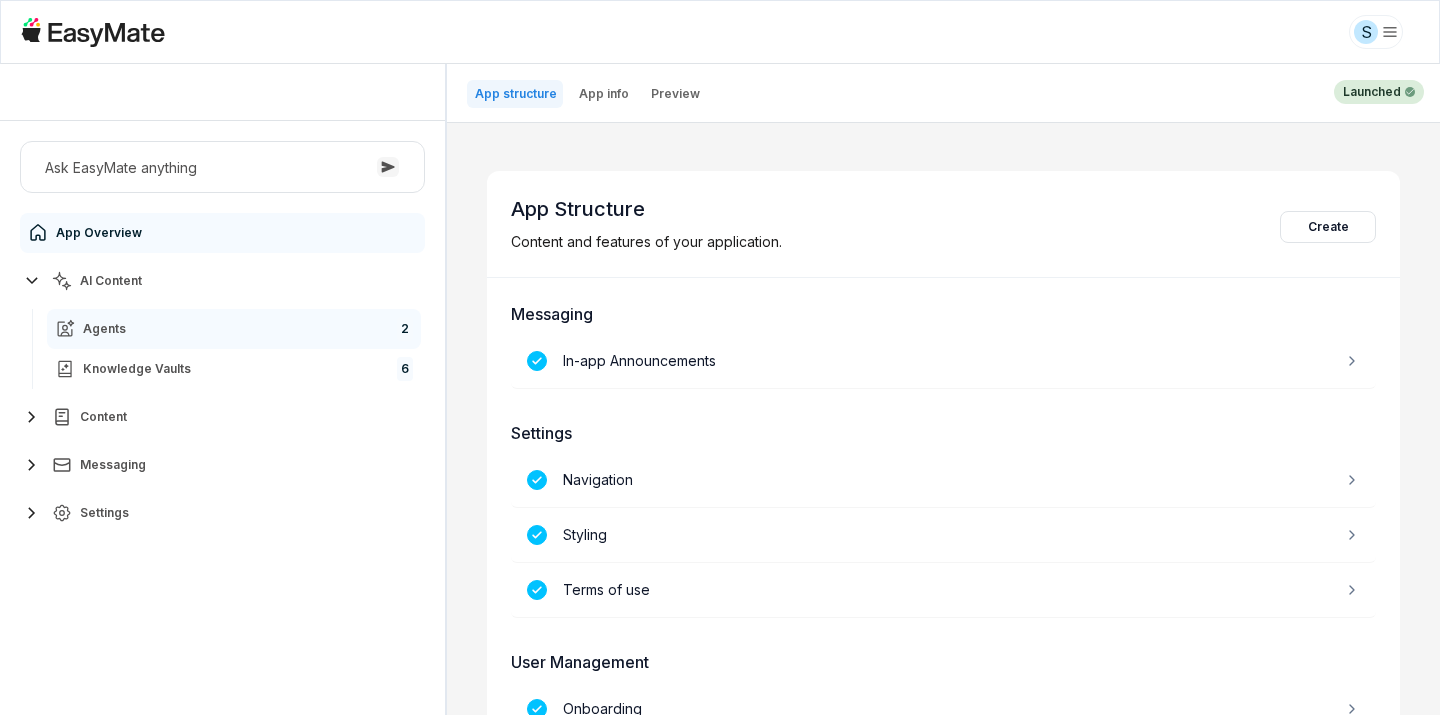 click on "Agents 2" at bounding box center [234, 329] 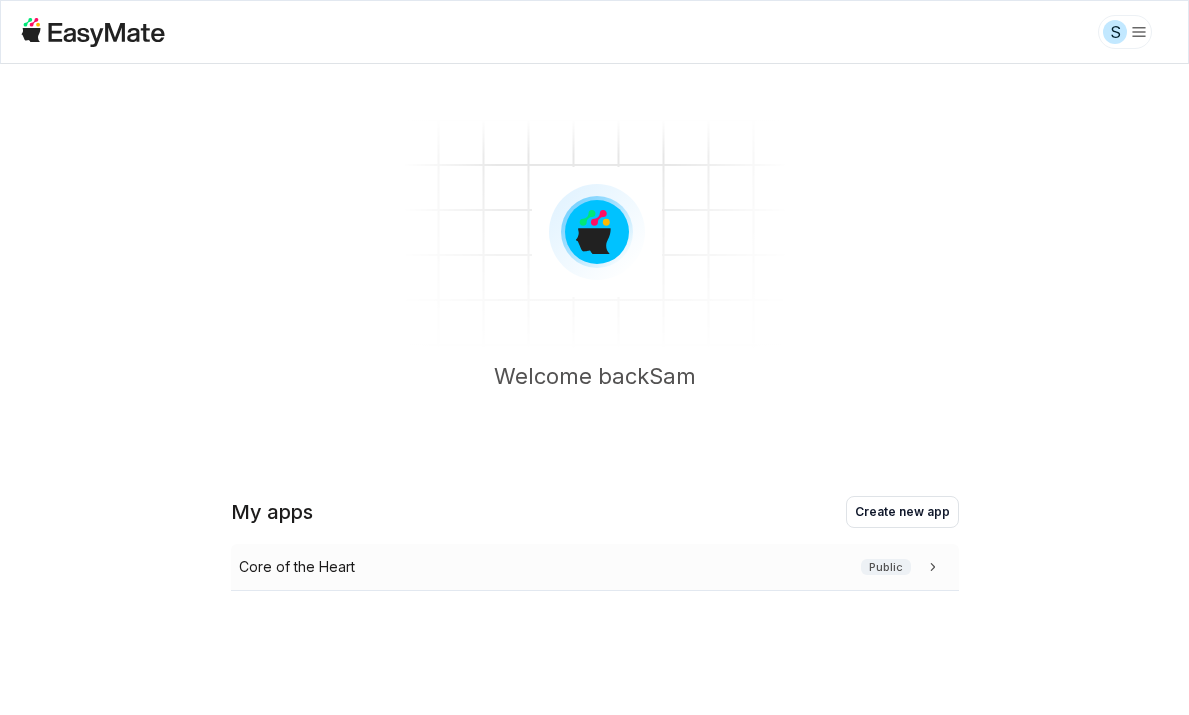 click on "Core of the Heart Public" at bounding box center (591, 567) 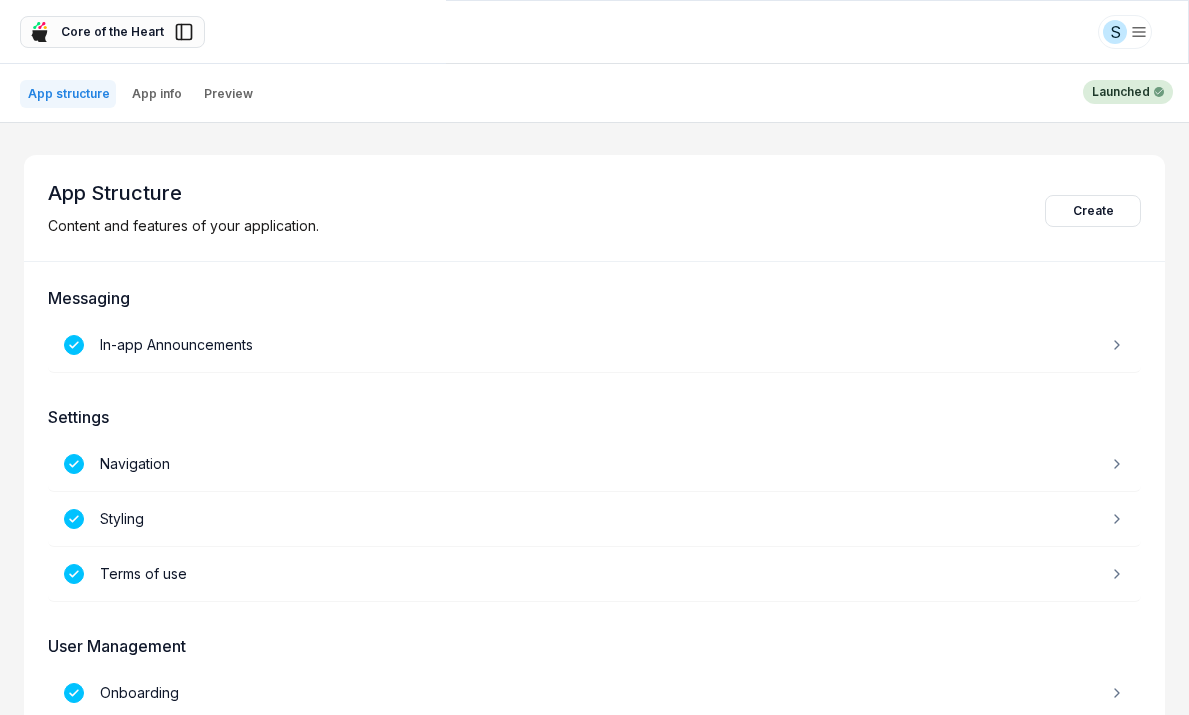 click on "Core of the Heart" at bounding box center [112, 32] 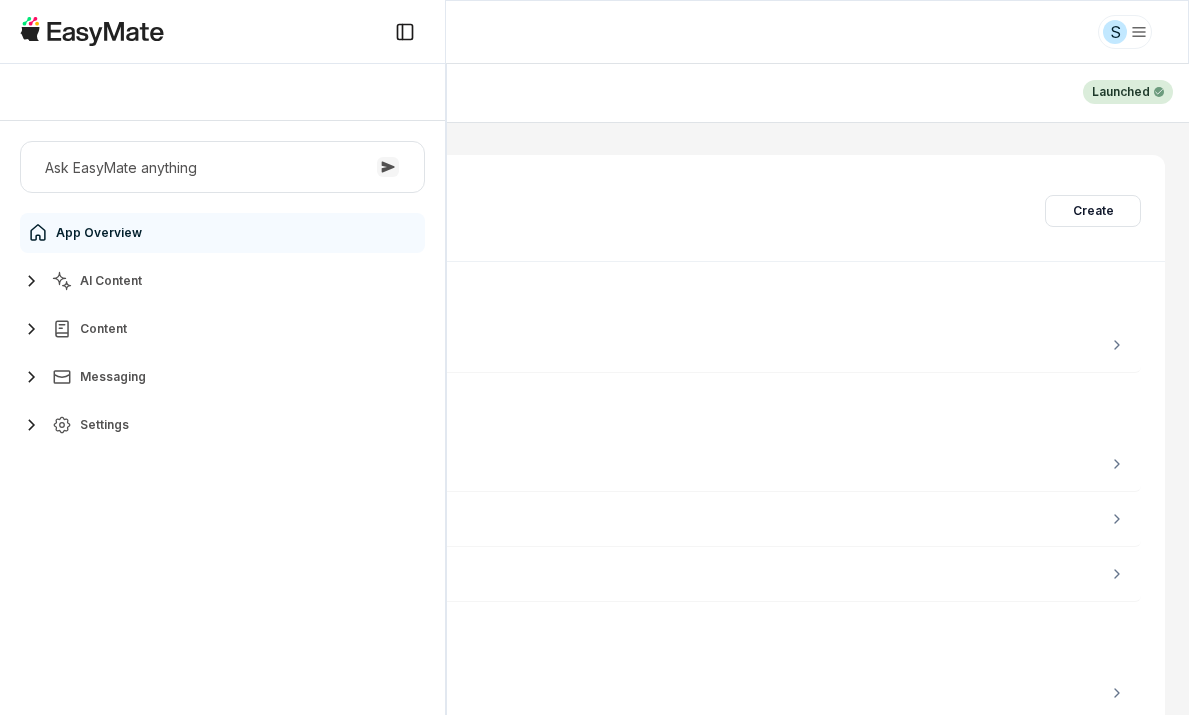 scroll, scrollTop: 128, scrollLeft: 0, axis: vertical 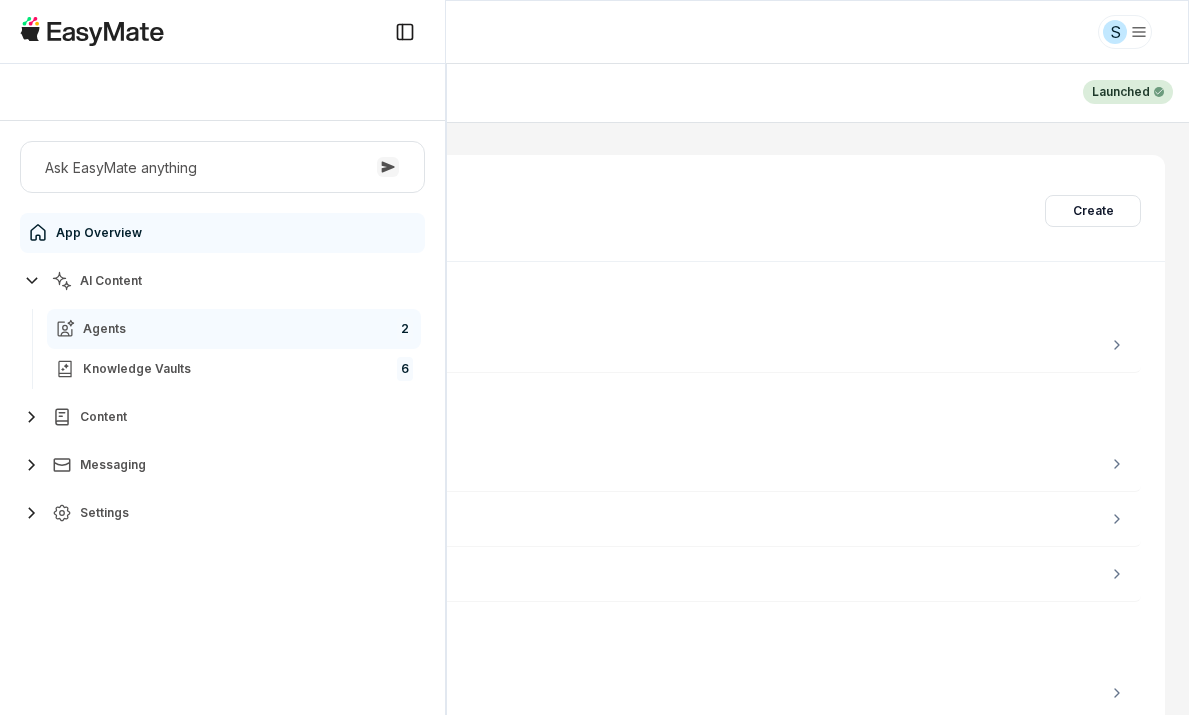 click on "Agents 2" at bounding box center (234, 329) 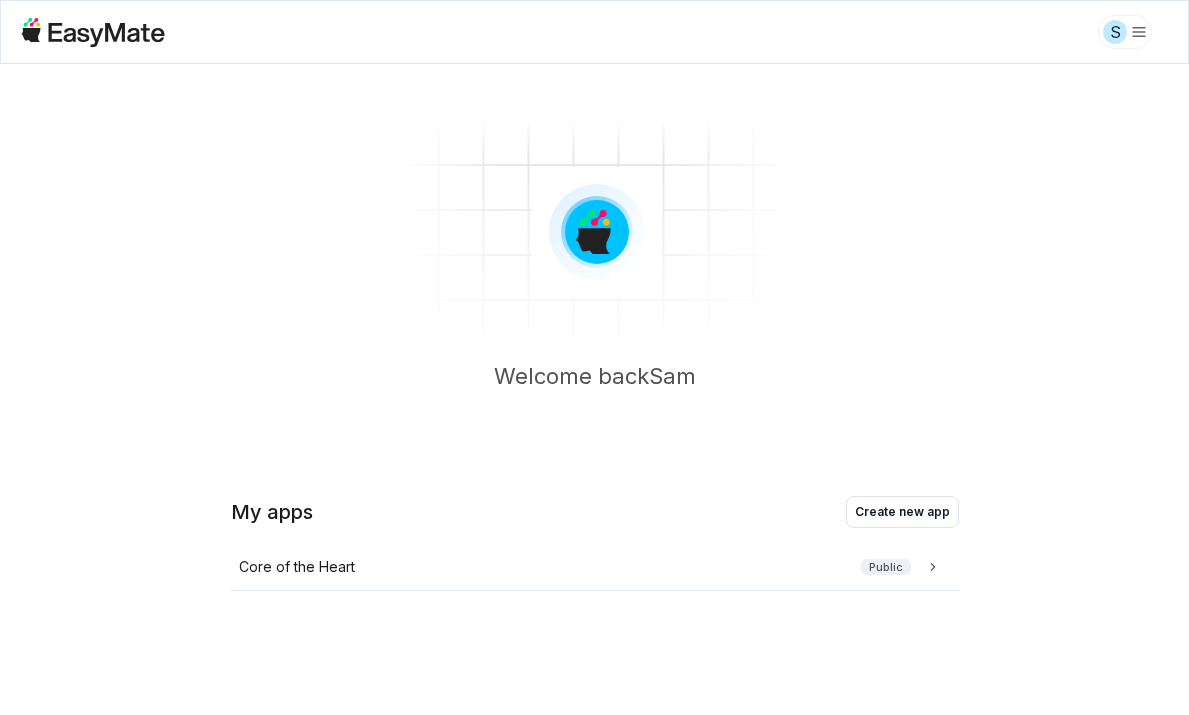 click on "Welcome back  [NAME]" at bounding box center [594, 264] 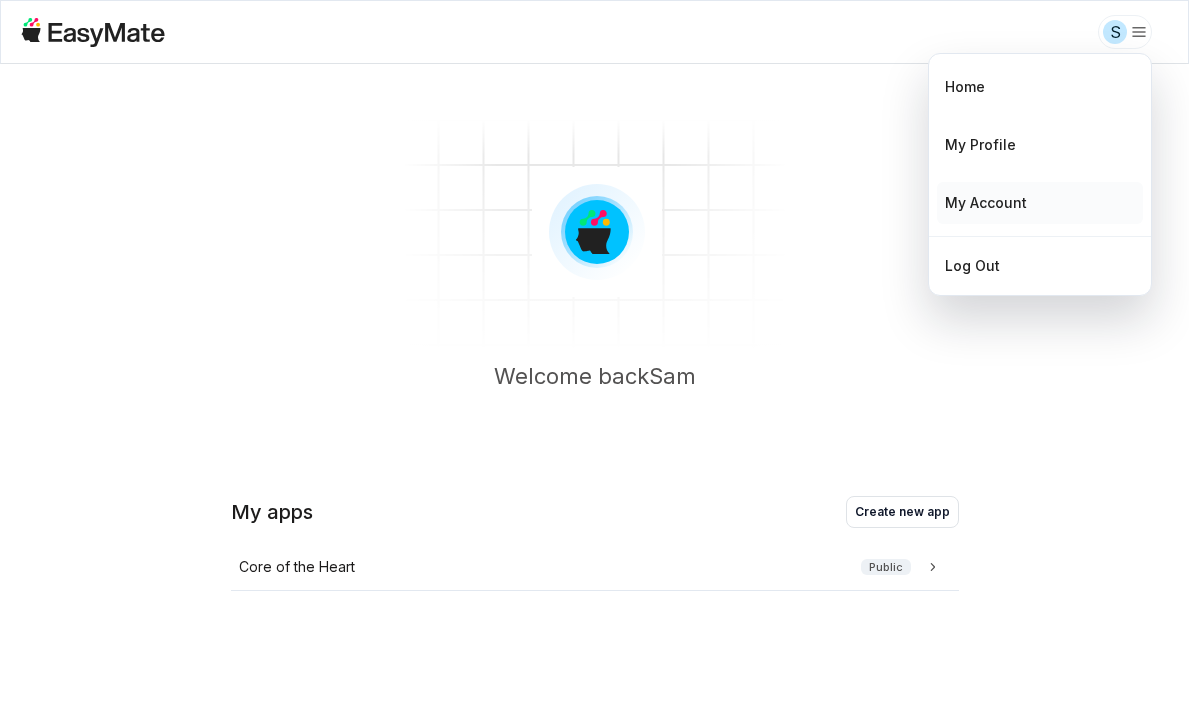 click on "My Account" at bounding box center (986, 203) 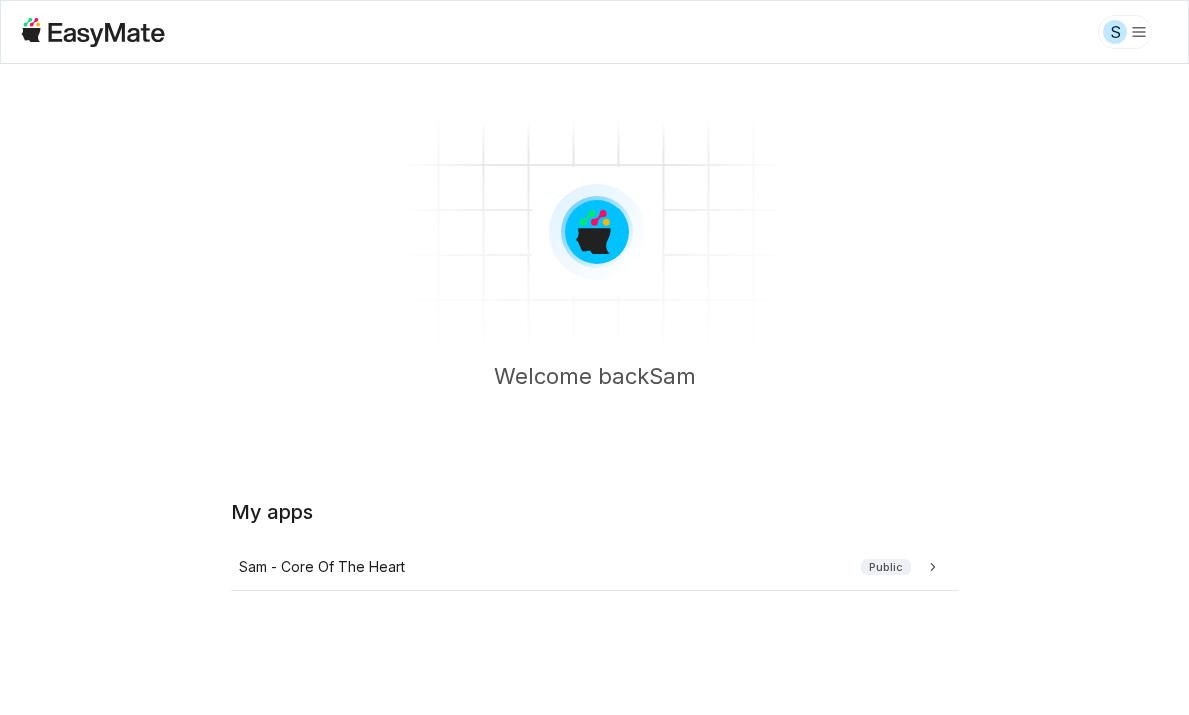 click on "S Welcome back  [FIRST]  My apps [FIRST] - Core Of The Heart Public
Beta 0  /  0 used queries" at bounding box center (594, 357) 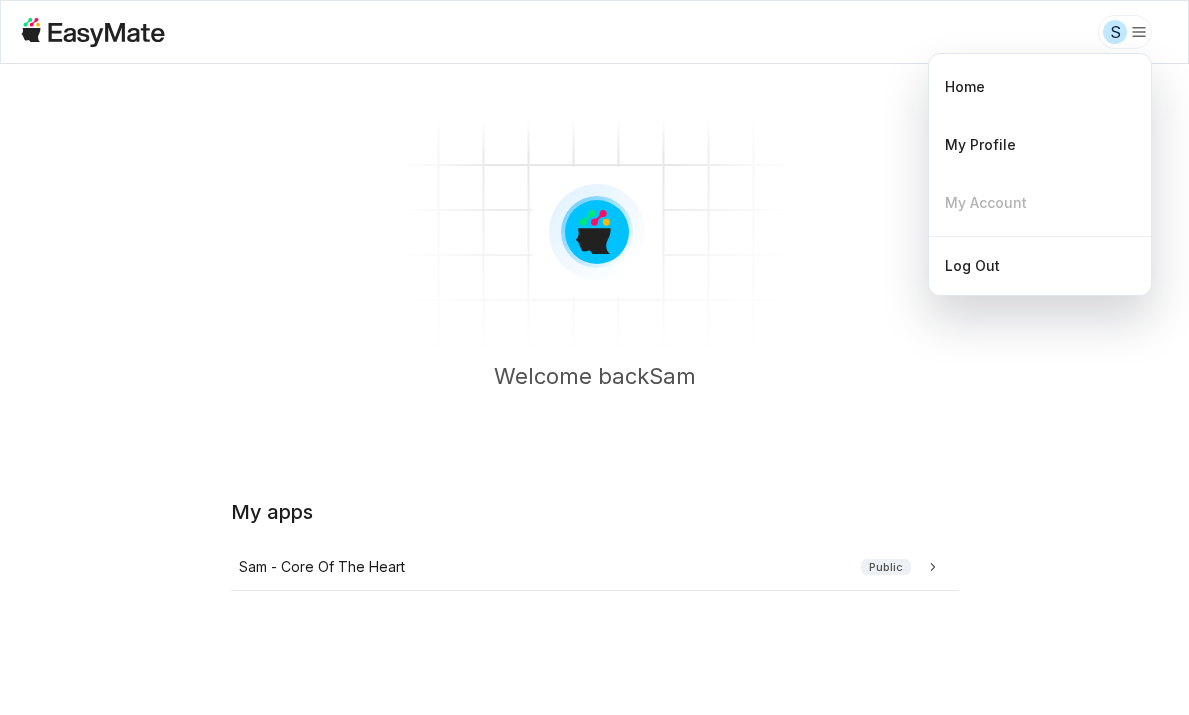 scroll, scrollTop: 0, scrollLeft: 0, axis: both 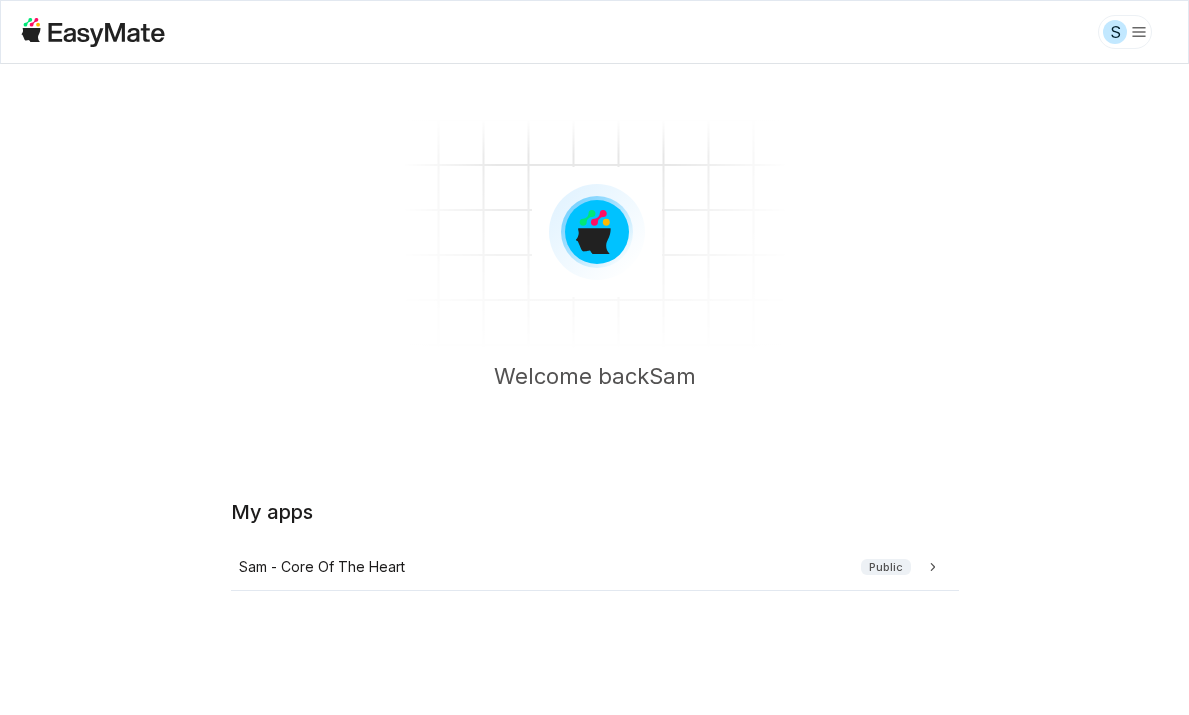 click on "Welcome back  [NAME]" at bounding box center [594, 264] 